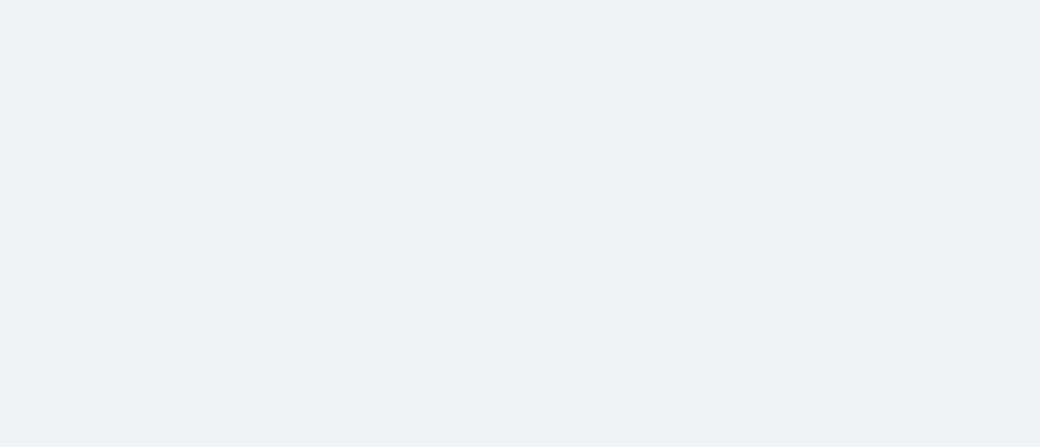 scroll, scrollTop: 0, scrollLeft: 0, axis: both 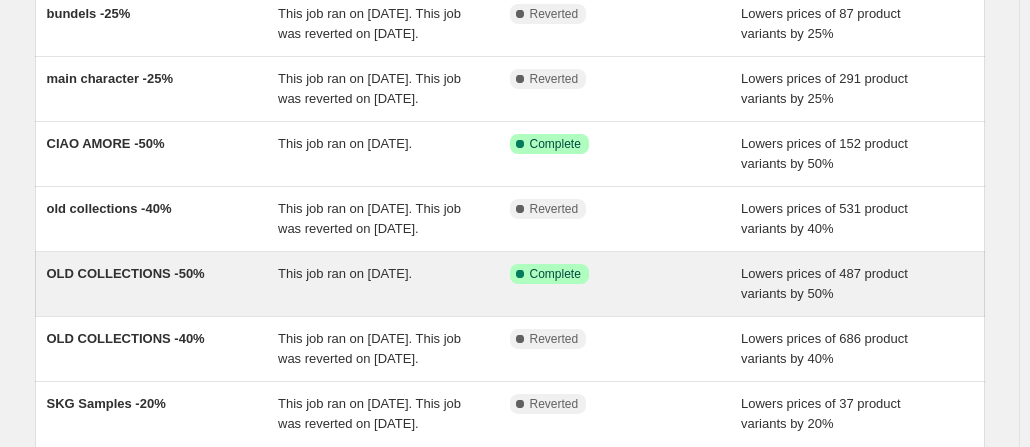 click on "[NAME] -50% This job ran on [DATE]. Success Complete Complete Lowers prices of 487 product variants by 50%" at bounding box center [510, 284] 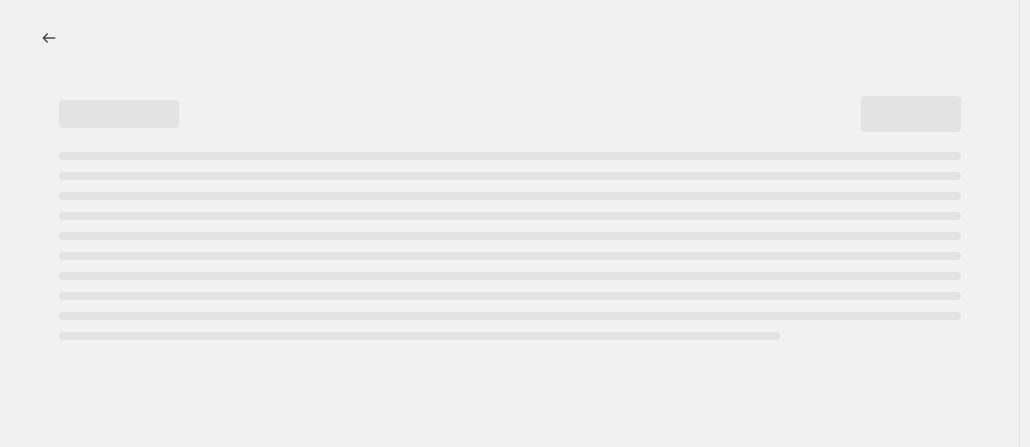 scroll, scrollTop: 0, scrollLeft: 0, axis: both 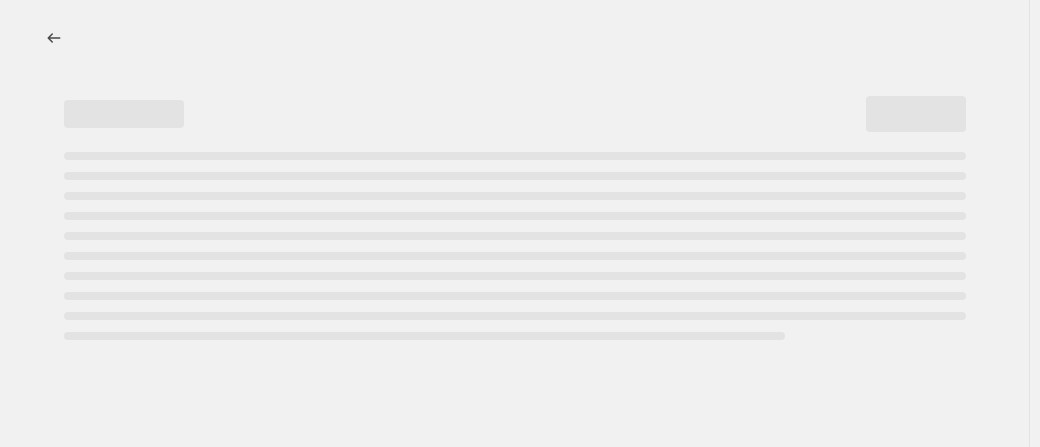select on "percentage" 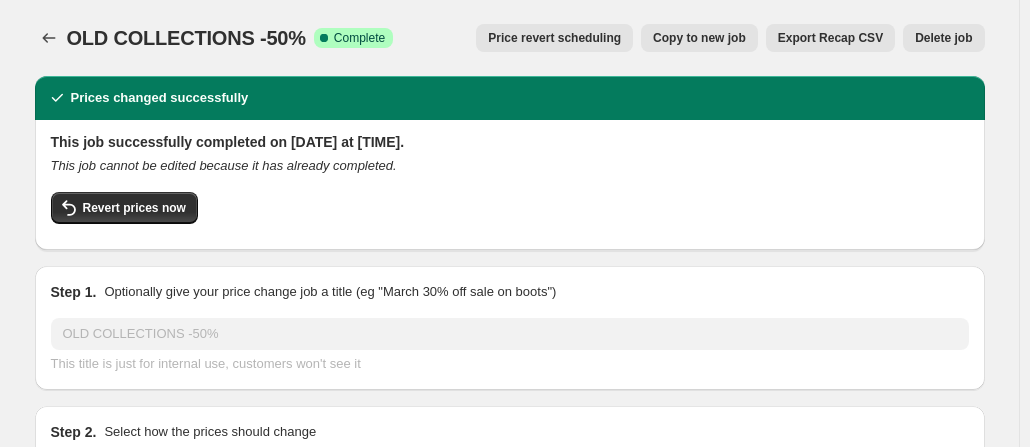 select on "collection" 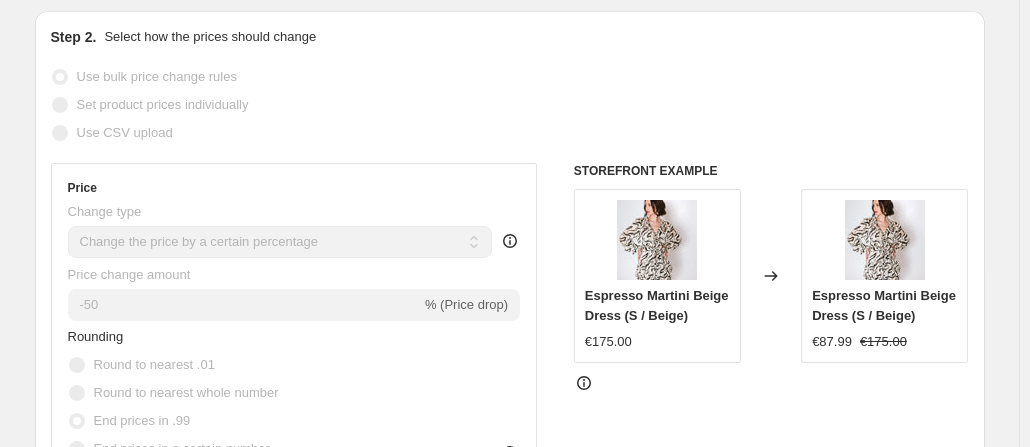 scroll, scrollTop: 0, scrollLeft: 0, axis: both 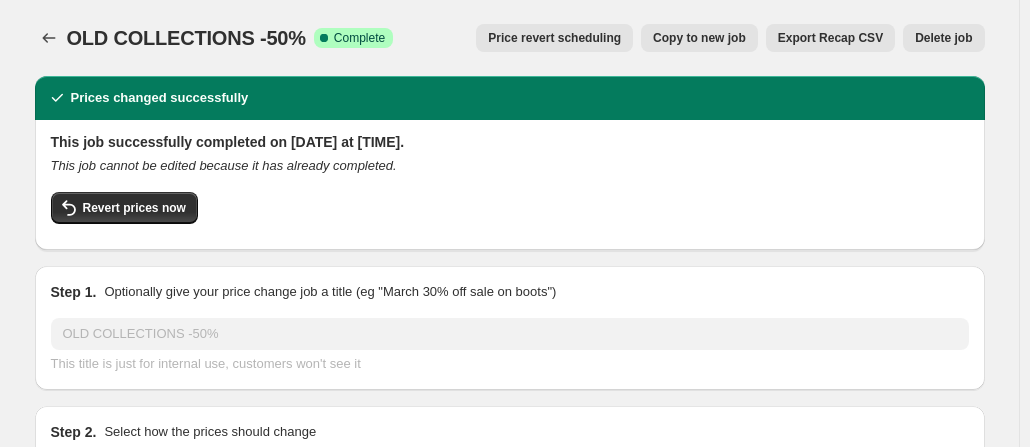click on "[NAME] -50%. This page is ready [NAME] -50% Success Complete Complete Price revert scheduling Copy to new job Export Recap CSV Delete job More actions Price revert scheduling Copy to new job Export Recap CSV Delete job" at bounding box center [510, 38] 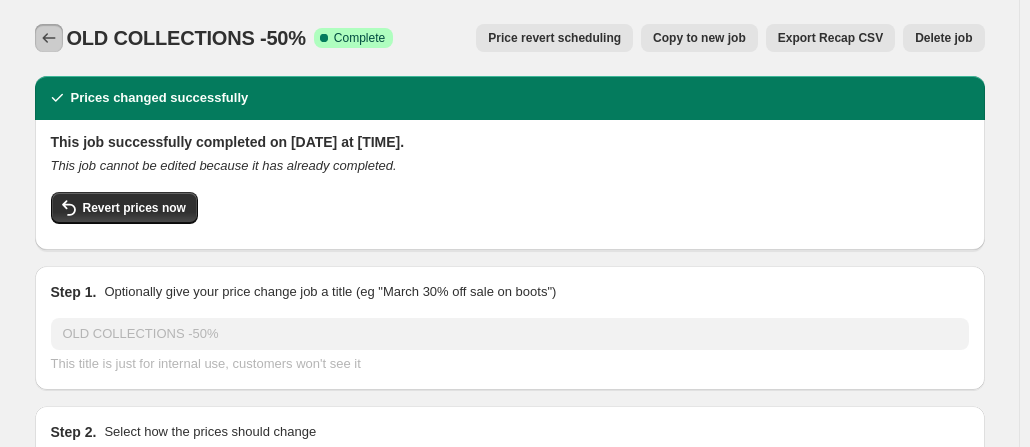 click 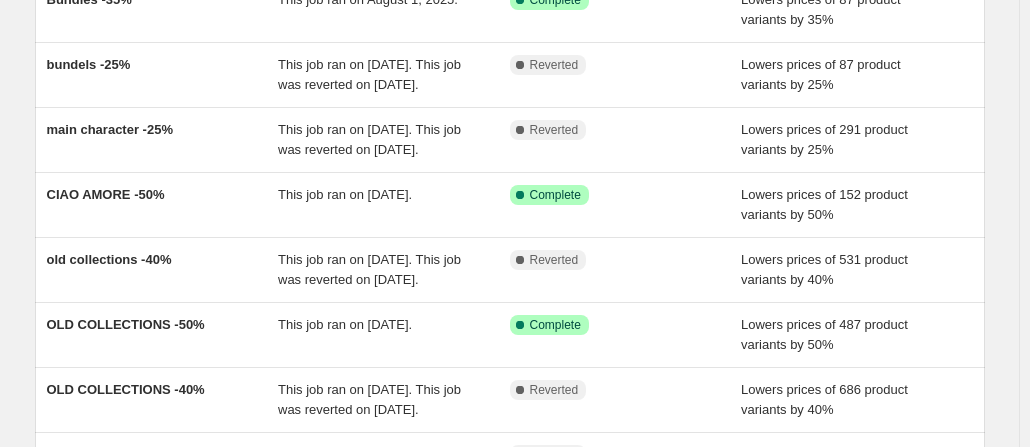 scroll, scrollTop: 337, scrollLeft: 0, axis: vertical 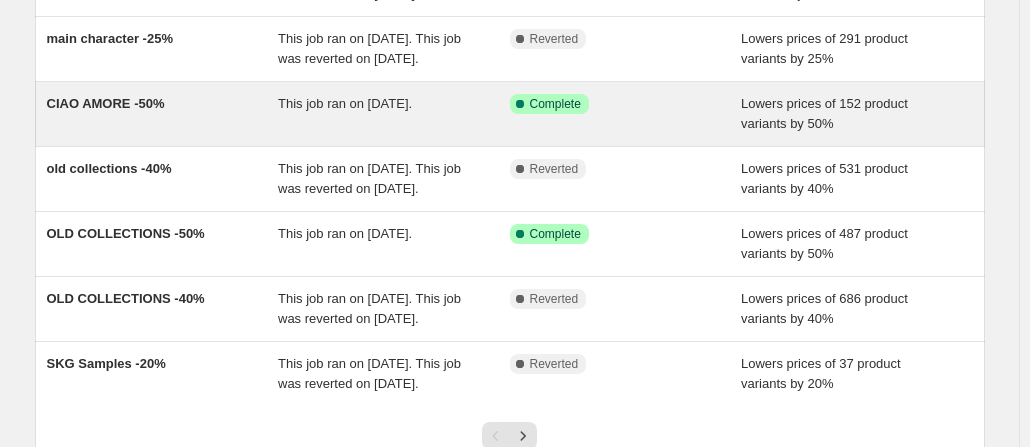 click on "Success Complete Complete" at bounding box center (611, 104) 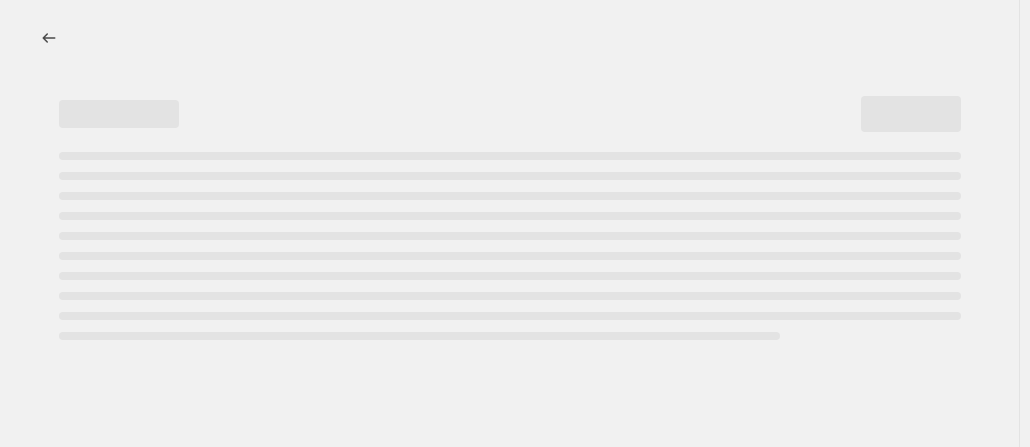 scroll, scrollTop: 0, scrollLeft: 0, axis: both 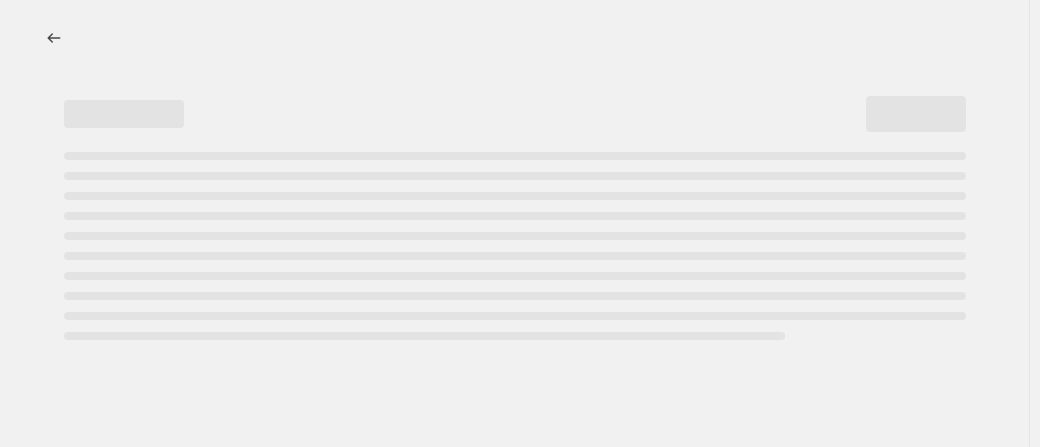 select on "percentage" 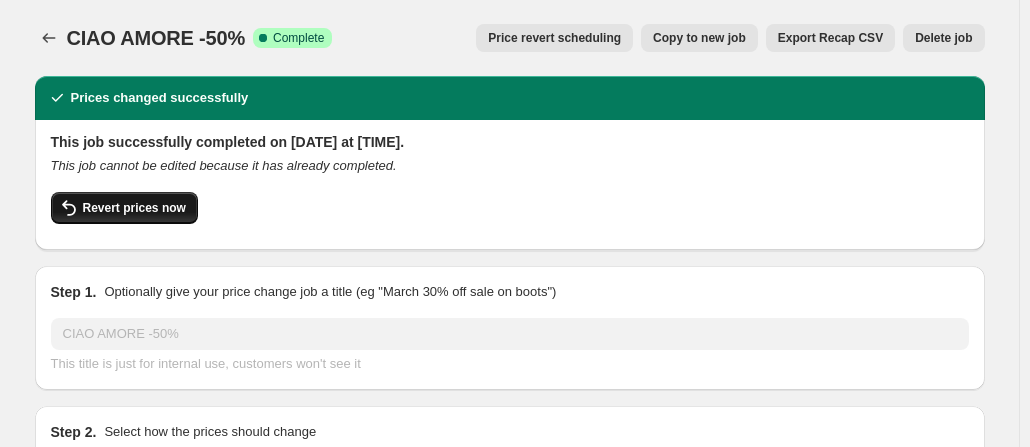 click on "Revert prices now" at bounding box center [134, 208] 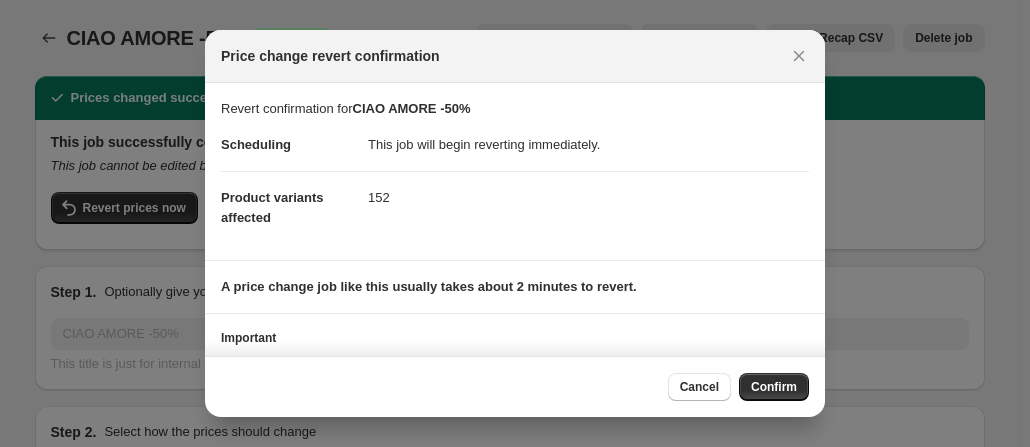 scroll, scrollTop: 126, scrollLeft: 0, axis: vertical 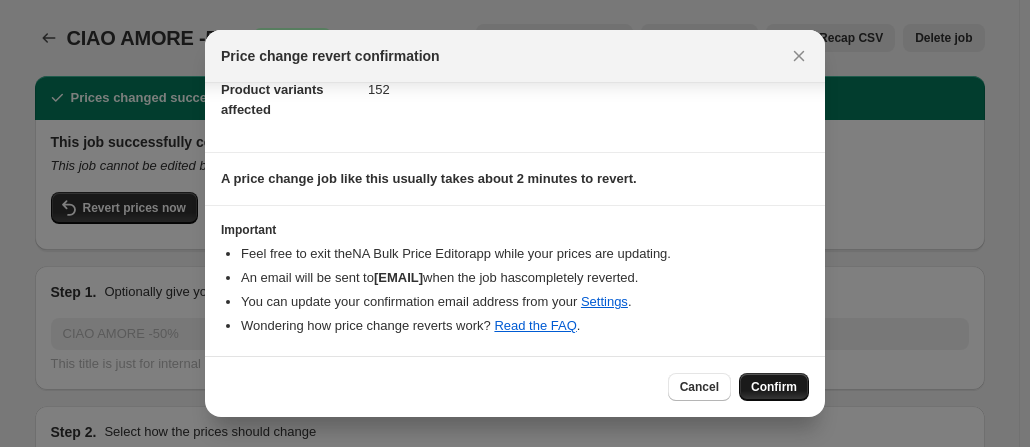 click on "Confirm" at bounding box center (774, 387) 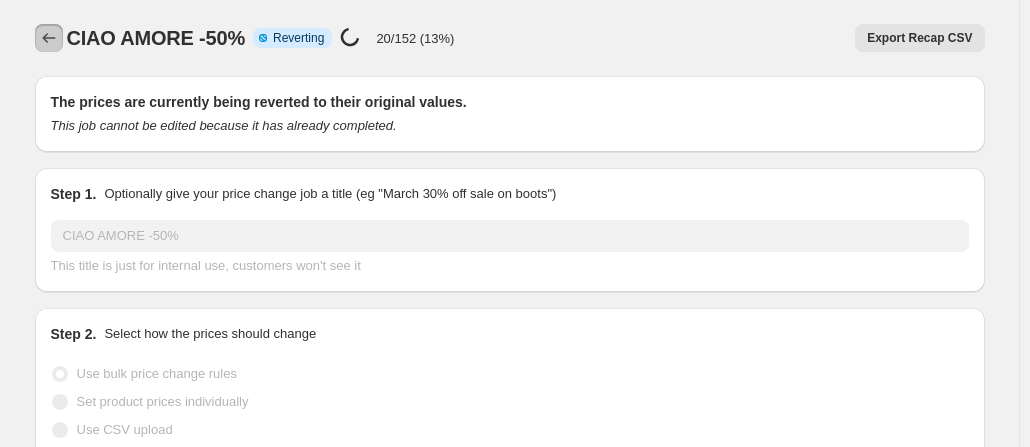 click 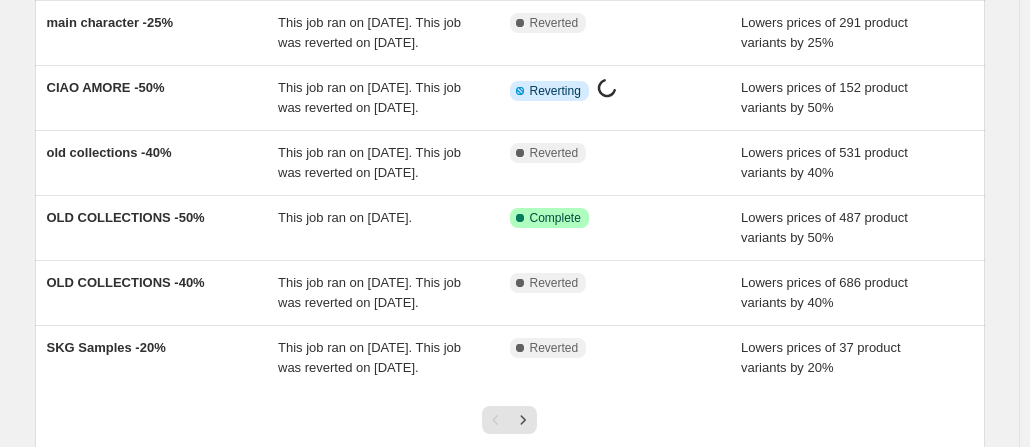 scroll, scrollTop: 453, scrollLeft: 0, axis: vertical 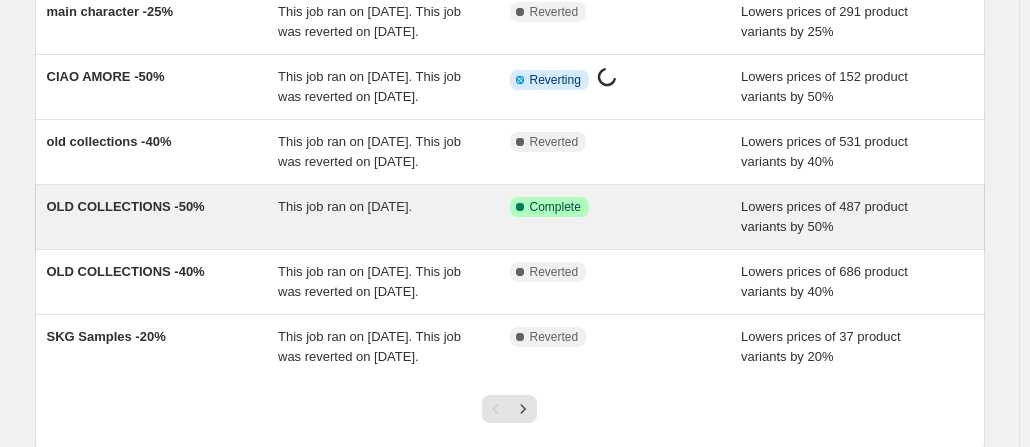 click on "Success Complete Complete" at bounding box center (626, 217) 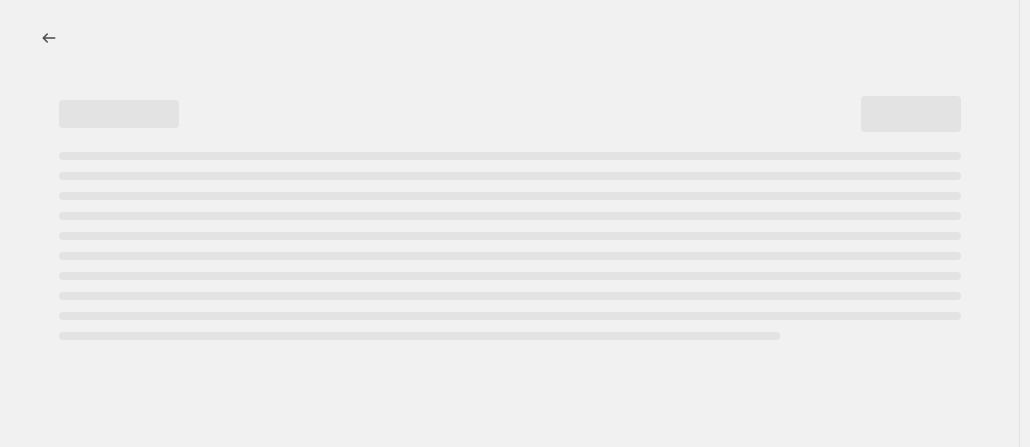 scroll, scrollTop: 0, scrollLeft: 0, axis: both 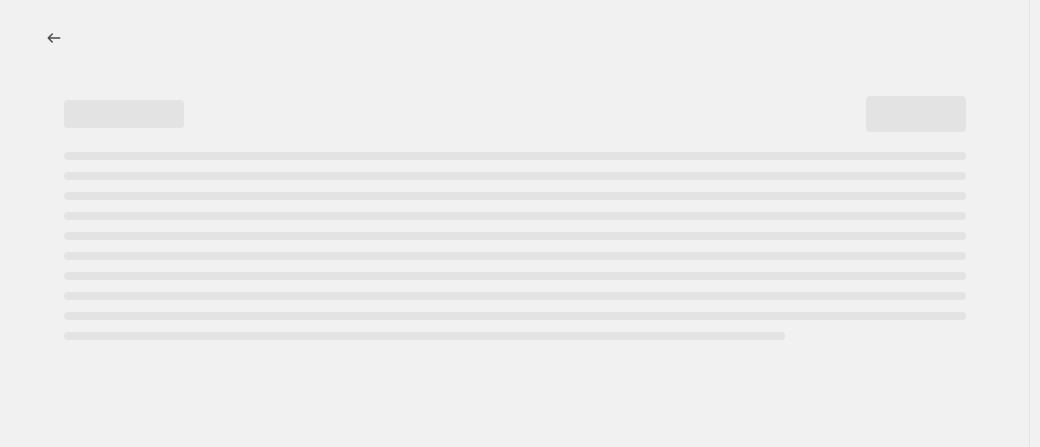 select on "percentage" 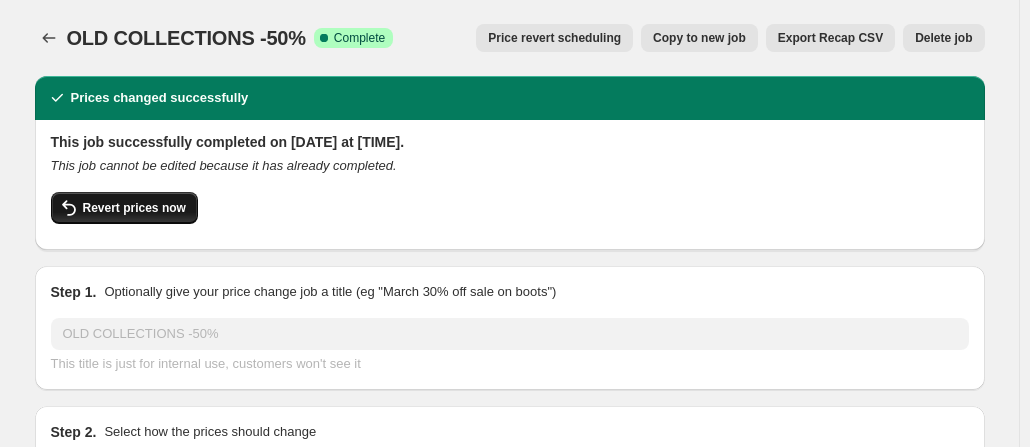 click on "Revert prices now" at bounding box center (134, 208) 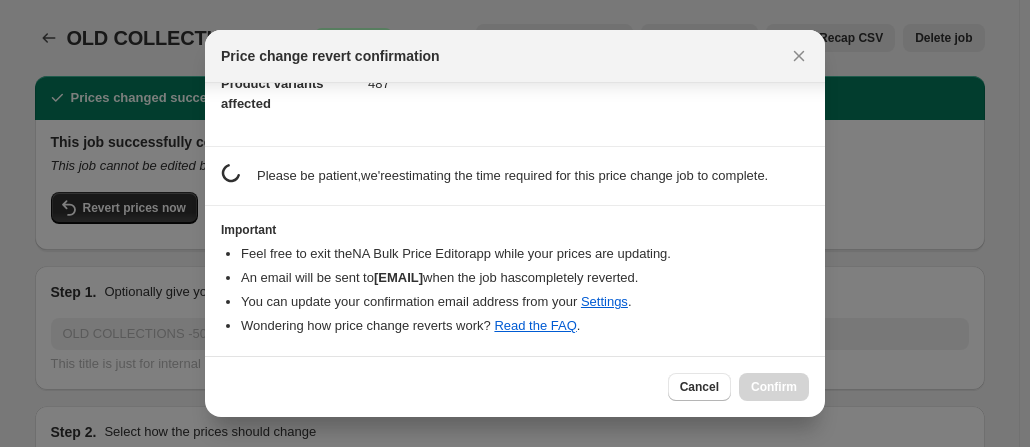 scroll, scrollTop: 146, scrollLeft: 0, axis: vertical 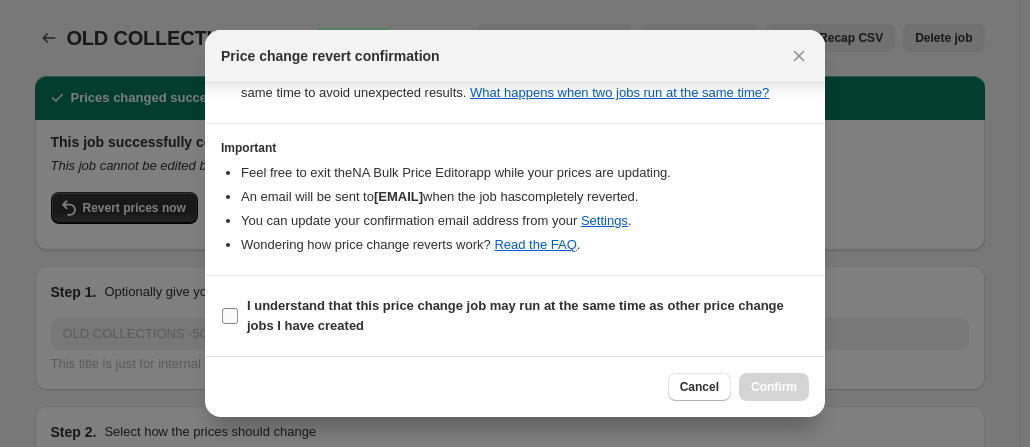 click on "I understand that this price change job may run at the same time as other price change jobs I have created" at bounding box center [230, 316] 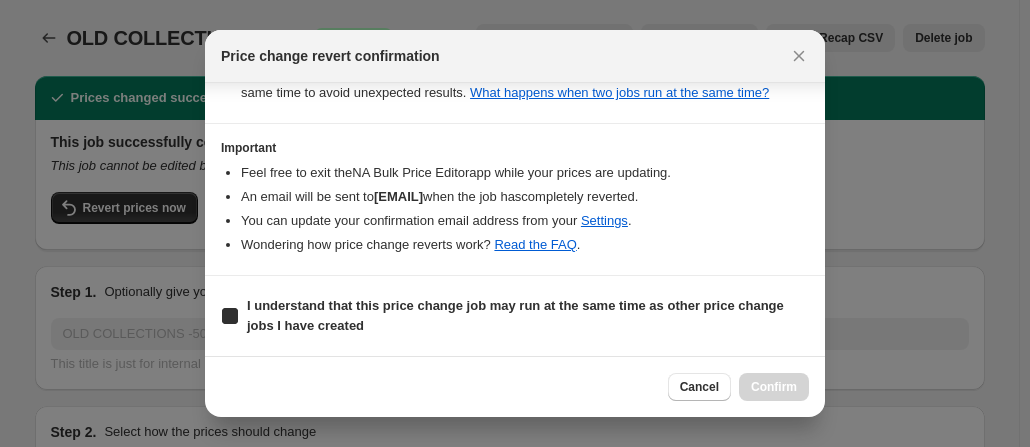 checkbox on "true" 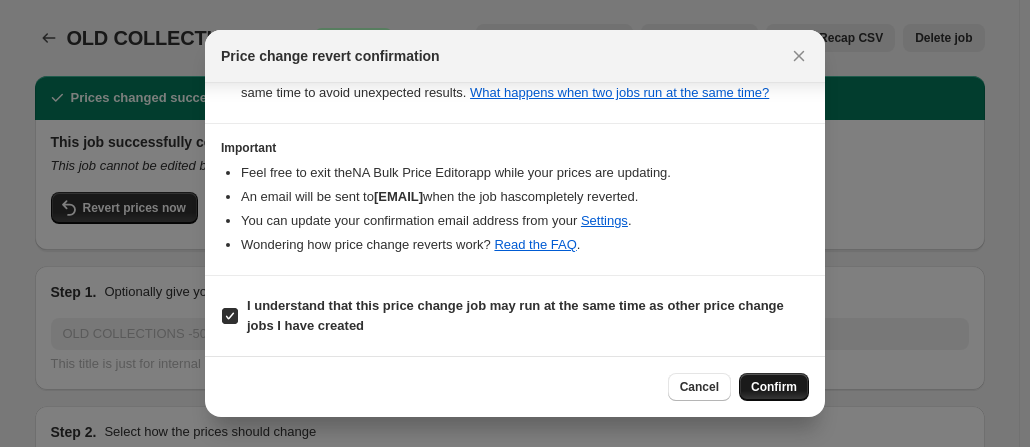 click on "Confirm" at bounding box center (774, 387) 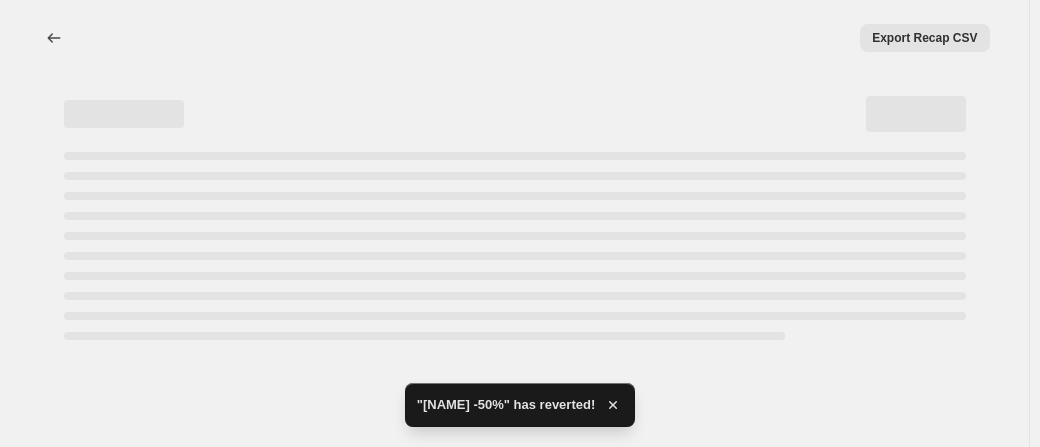 select on "percentage" 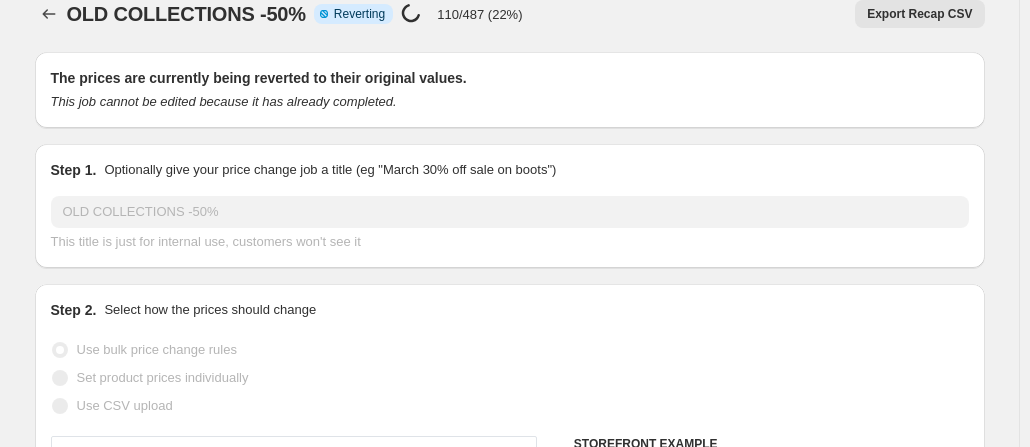 scroll, scrollTop: 0, scrollLeft: 0, axis: both 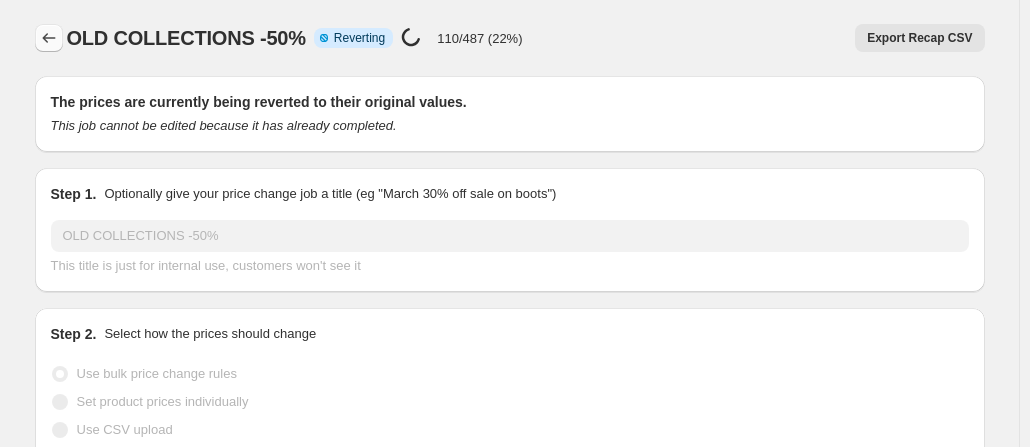 click at bounding box center (49, 38) 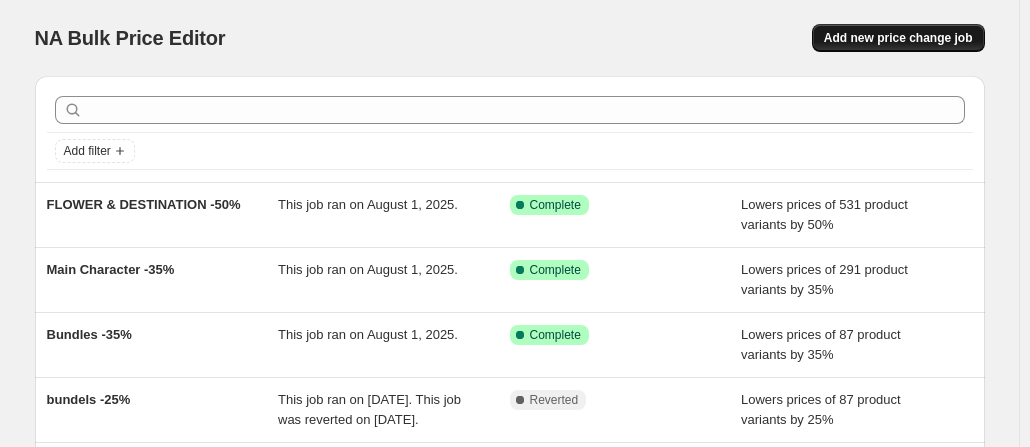click on "Add new price change job" at bounding box center (898, 38) 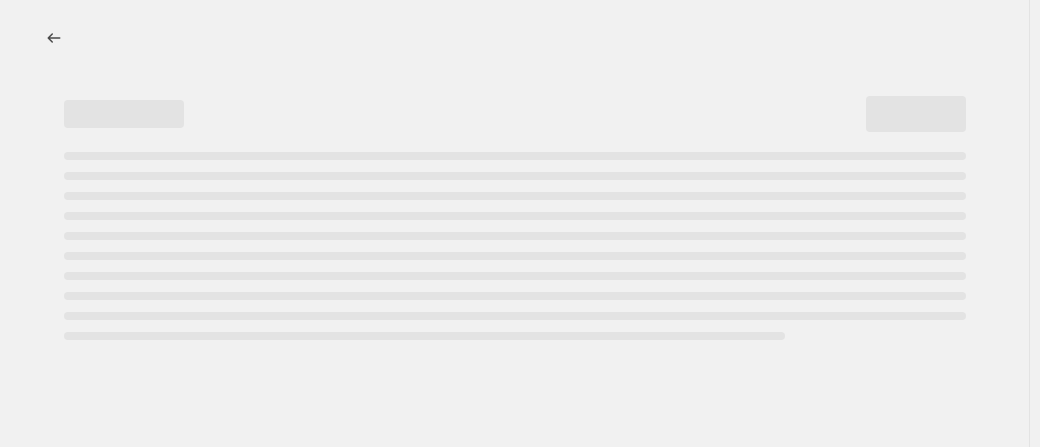 select on "percentage" 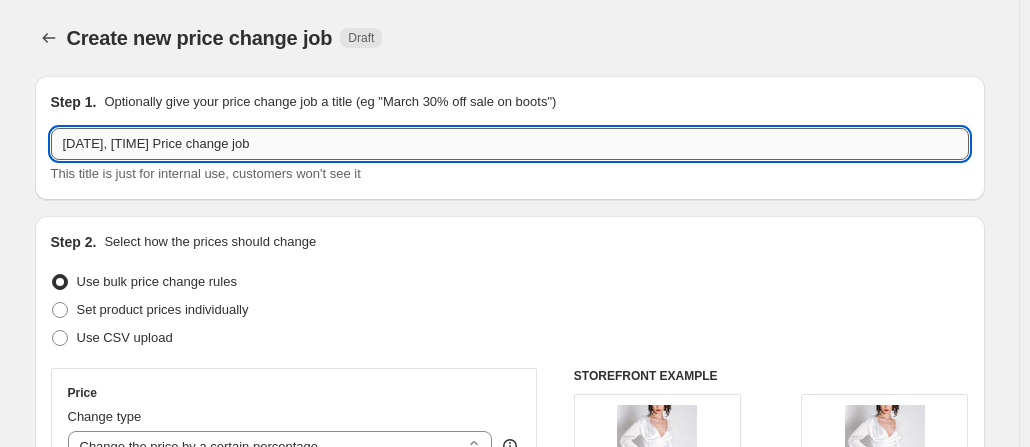 click on "[DATE], [TIME] Price change job" at bounding box center (510, 144) 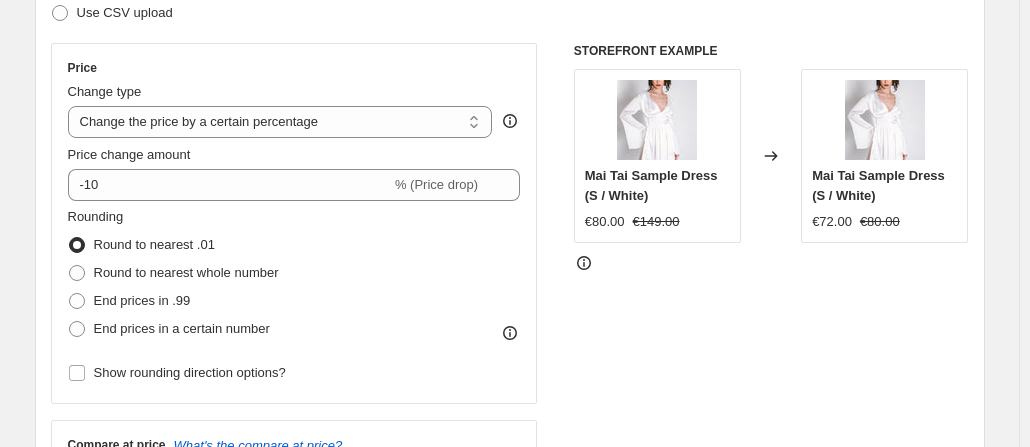 scroll, scrollTop: 316, scrollLeft: 0, axis: vertical 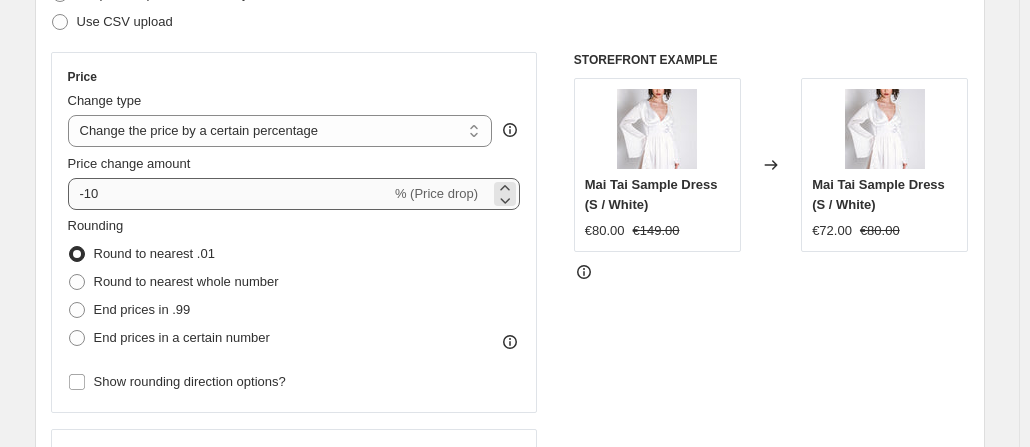 type on "[NAME] -60% AUGUST" 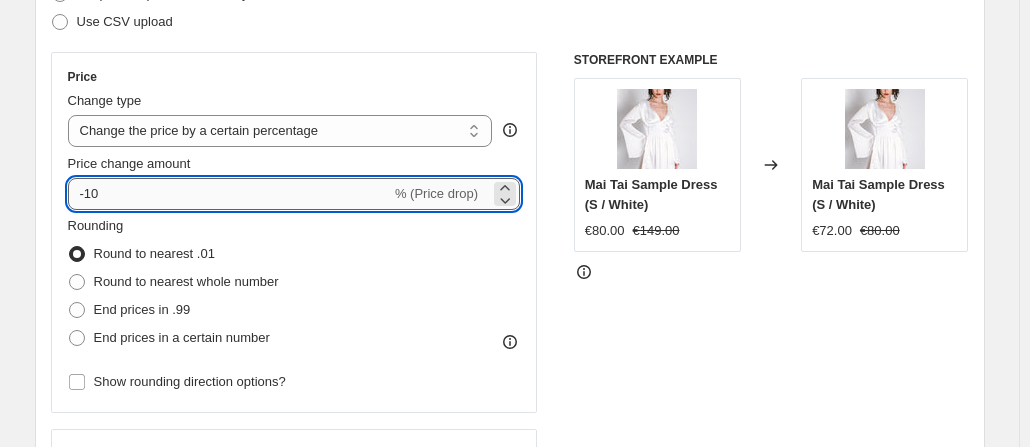 click on "-10" at bounding box center (229, 194) 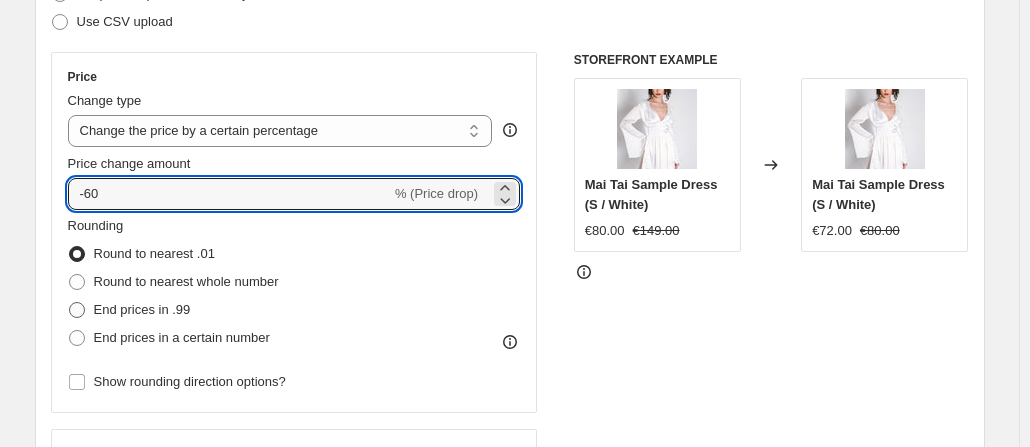 type on "-60" 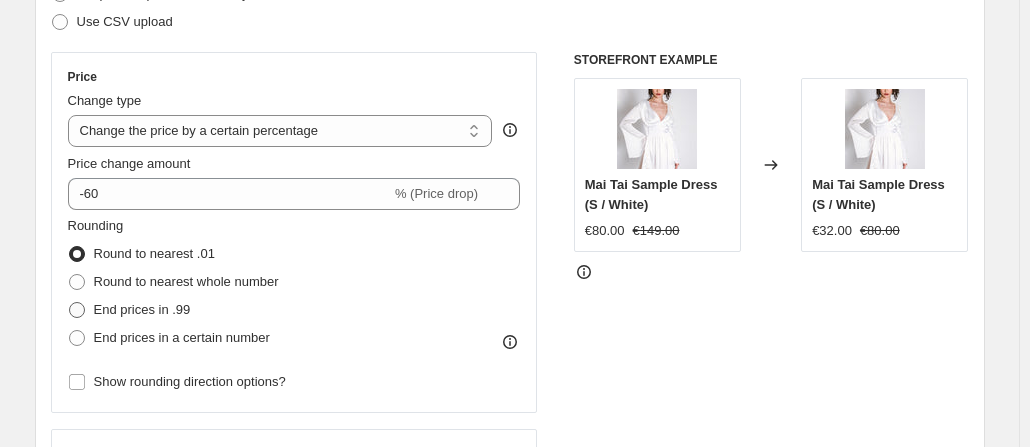 click on "End prices in .99" at bounding box center (142, 309) 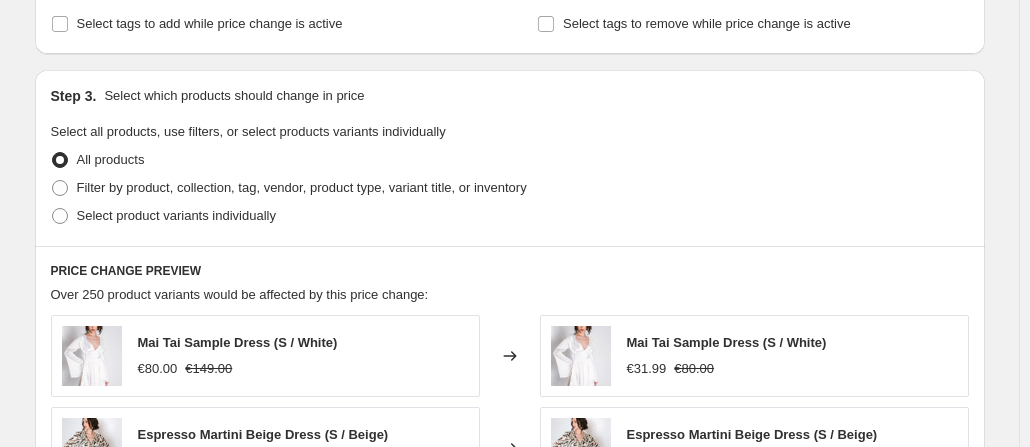 scroll, scrollTop: 892, scrollLeft: 0, axis: vertical 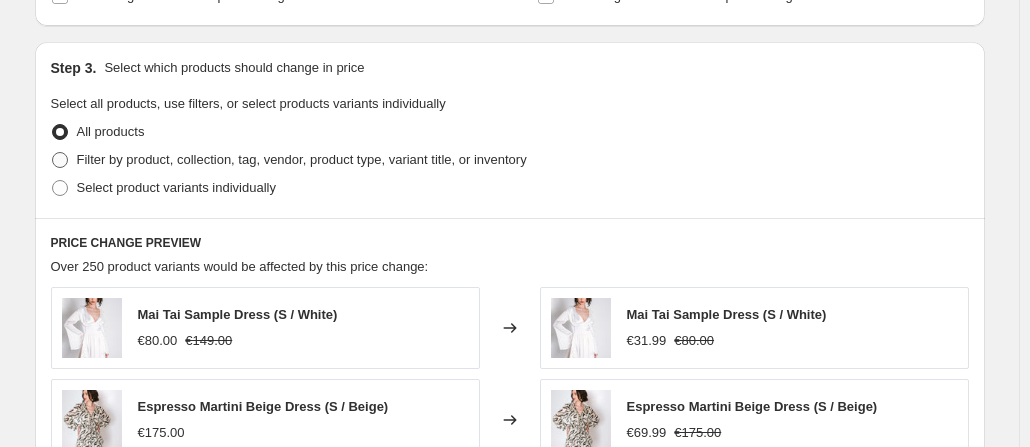 click on "Filter by product, collection, tag, vendor, product type, variant title, or inventory" at bounding box center [302, 159] 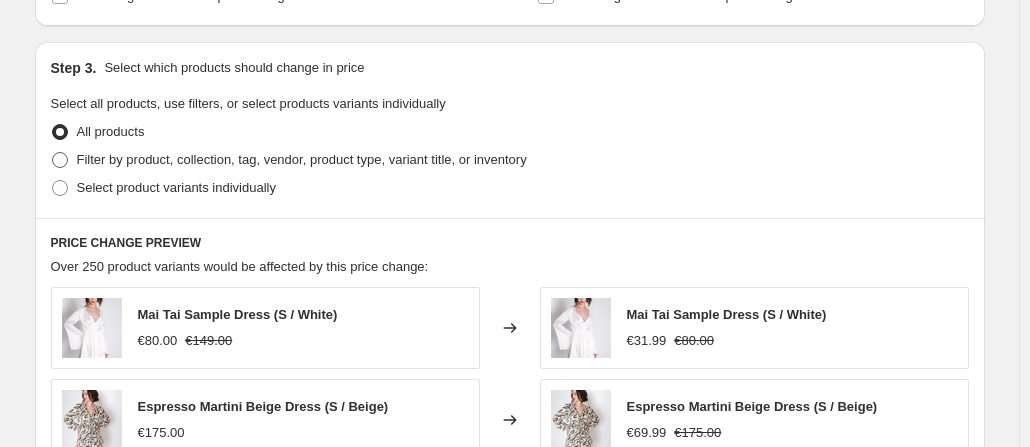 radio on "true" 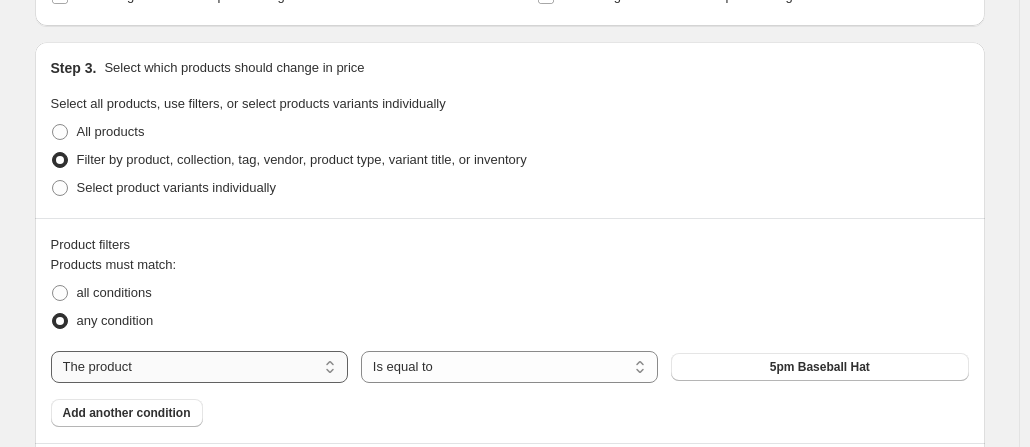click on "The product The product's collection The product's tag The product's vendor The product's type The product's status The variant's title Inventory quantity" at bounding box center (199, 367) 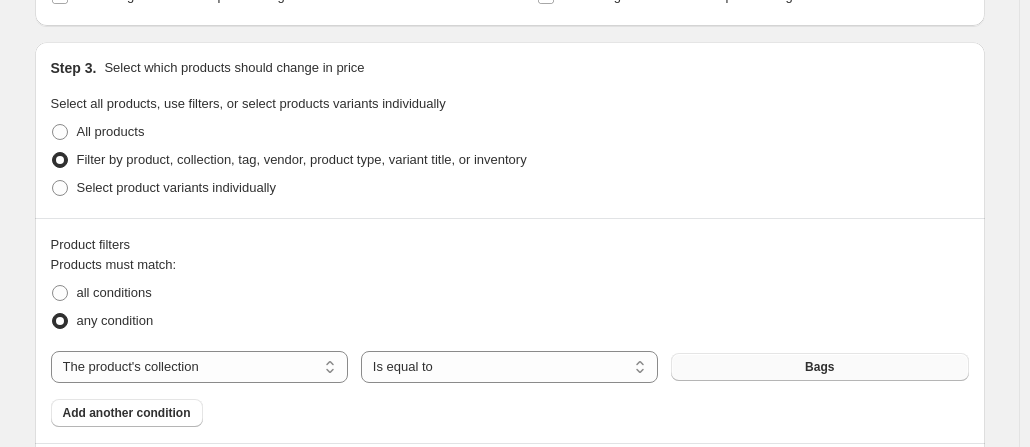 click on "Bags" at bounding box center [819, 367] 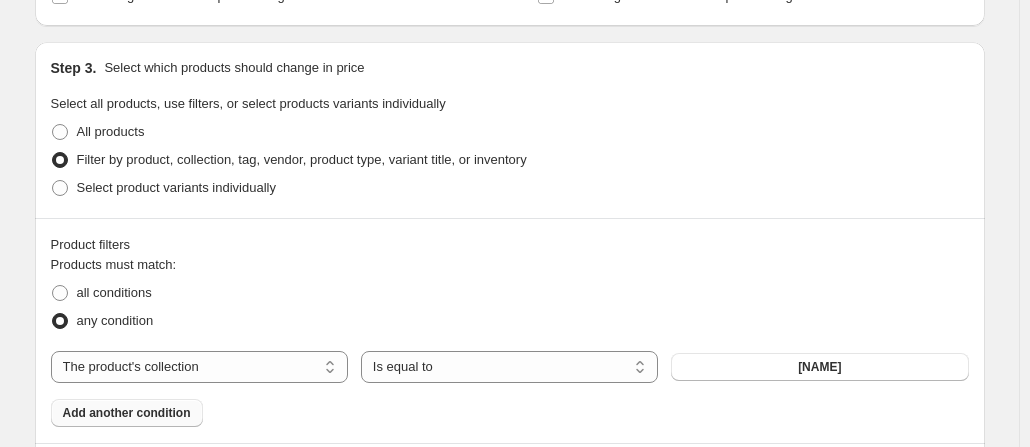 click on "Add another condition" at bounding box center [127, 413] 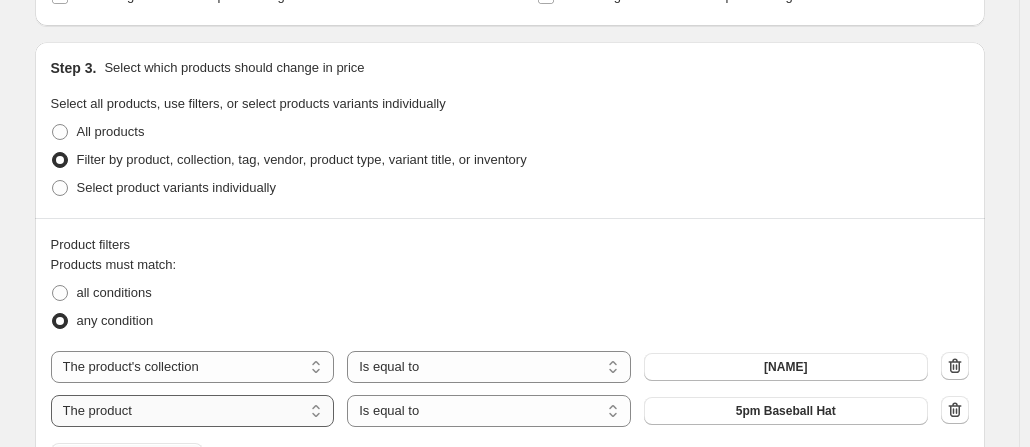 click on "The product The product's collection The product's tag The product's vendor The product's type The product's status The variant's title Inventory quantity" at bounding box center [193, 411] 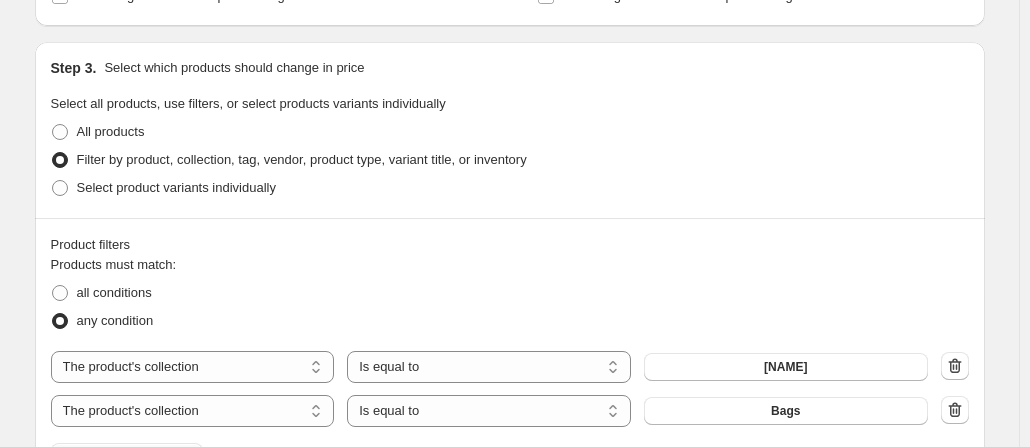 click on "Bags" at bounding box center (786, 411) 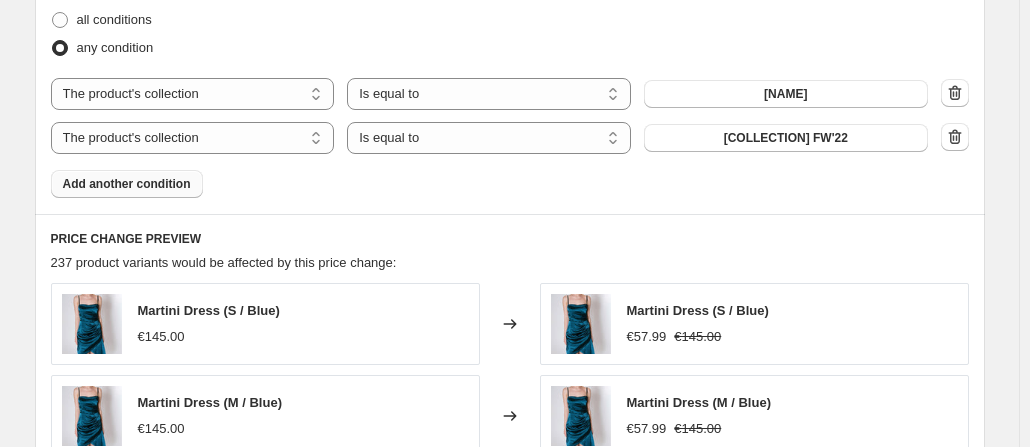 scroll, scrollTop: 1226, scrollLeft: 0, axis: vertical 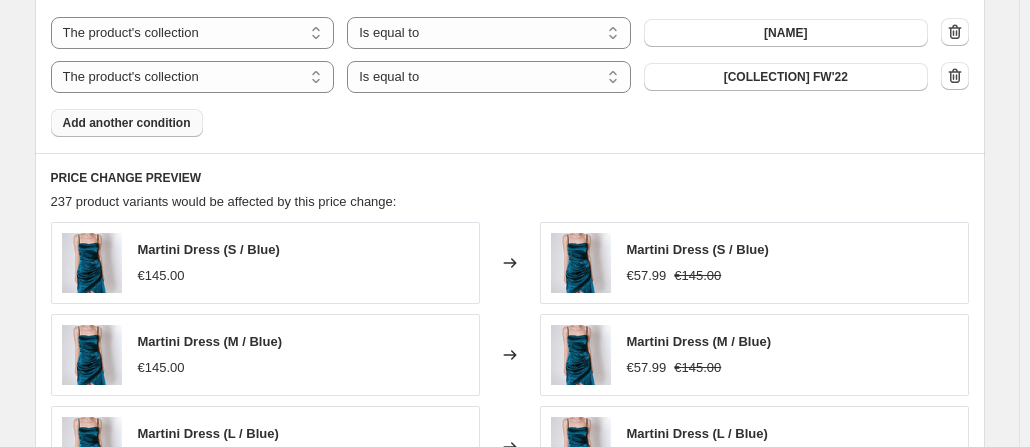 click on "Add another condition" at bounding box center (127, 123) 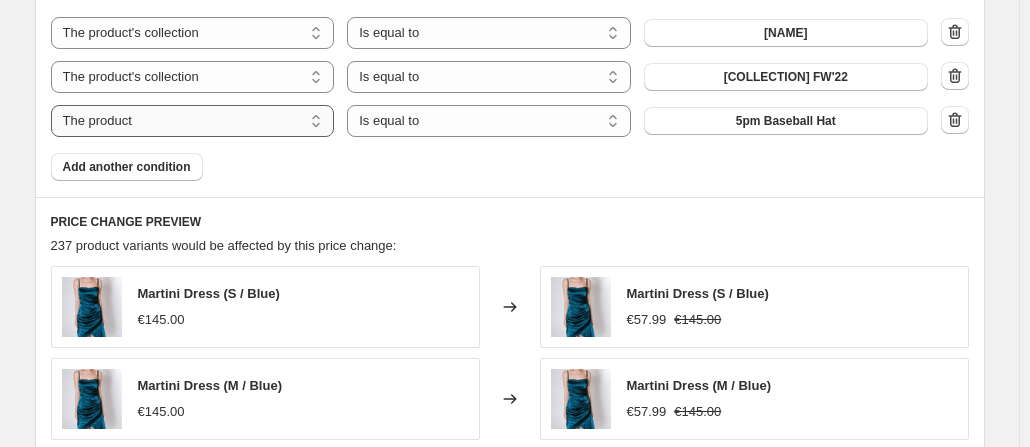 click on "The product The product's collection The product's tag The product's vendor The product's type The product's status The variant's title Inventory quantity" at bounding box center [193, 121] 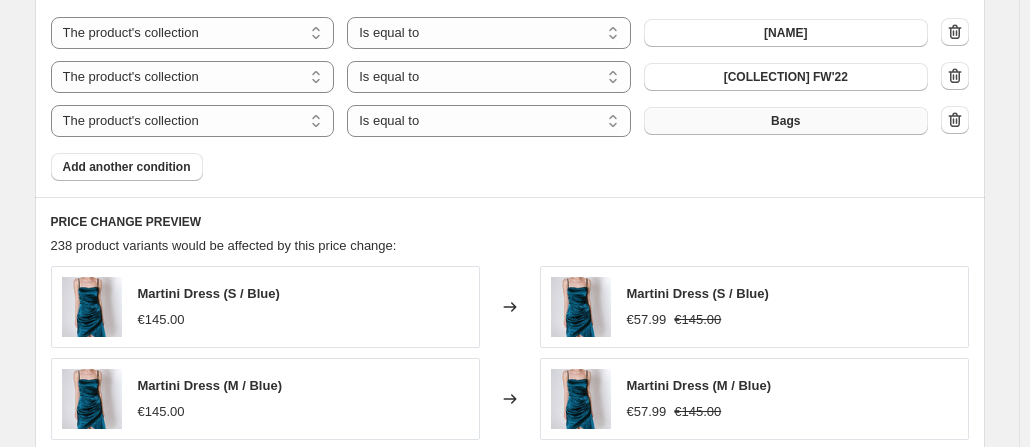 click on "Bags" at bounding box center (786, 121) 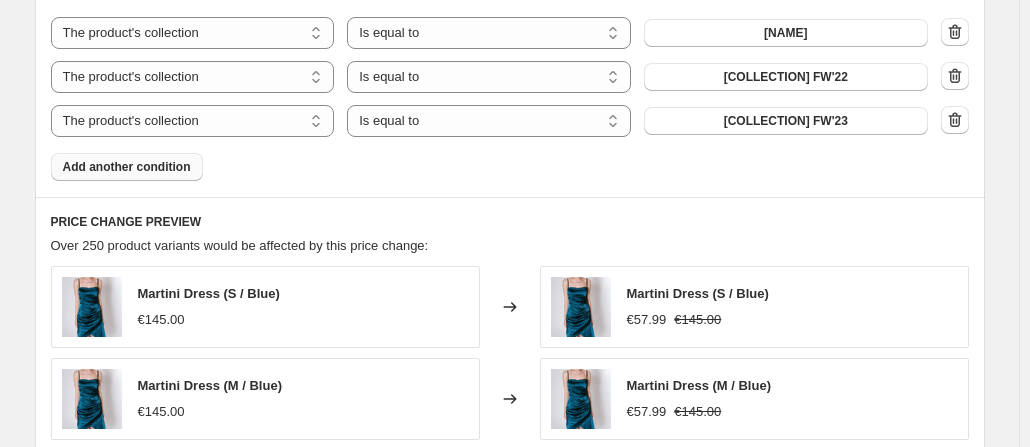 click on "Add another condition" at bounding box center [127, 167] 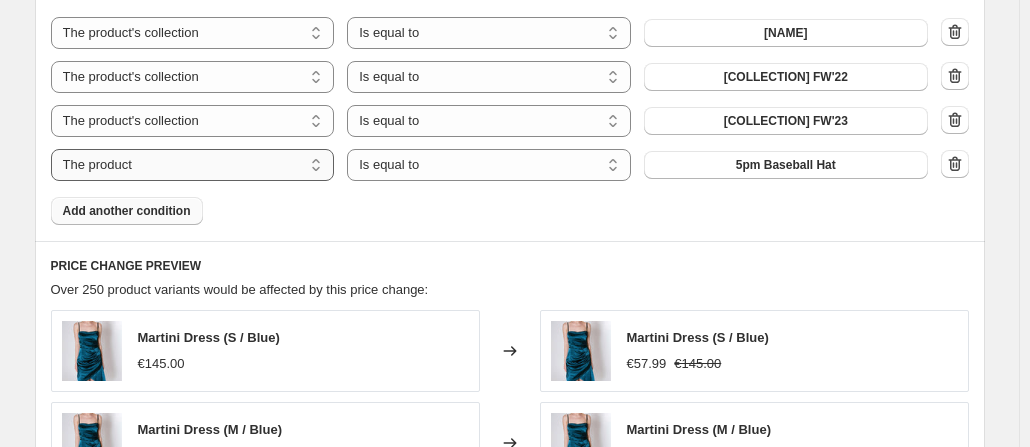 click on "The product The product's collection The product's tag The product's vendor The product's type The product's status The variant's title Inventory quantity" at bounding box center (193, 165) 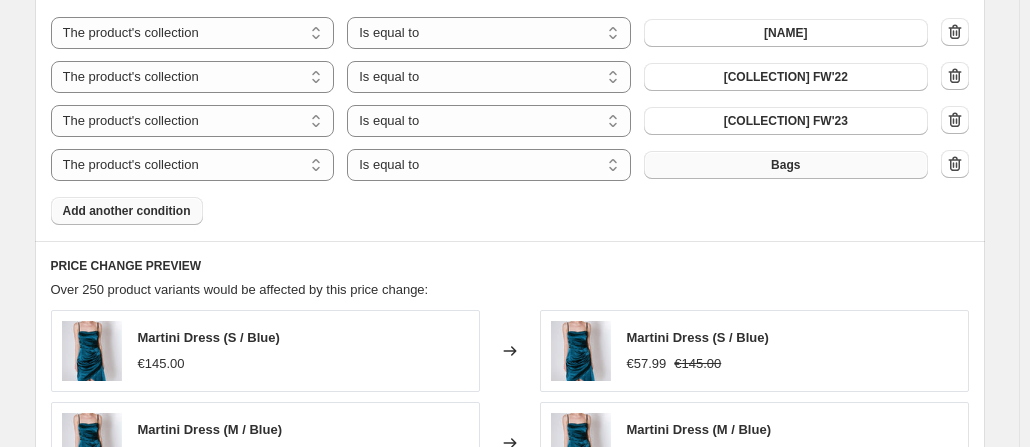 click on "Bags" at bounding box center (786, 165) 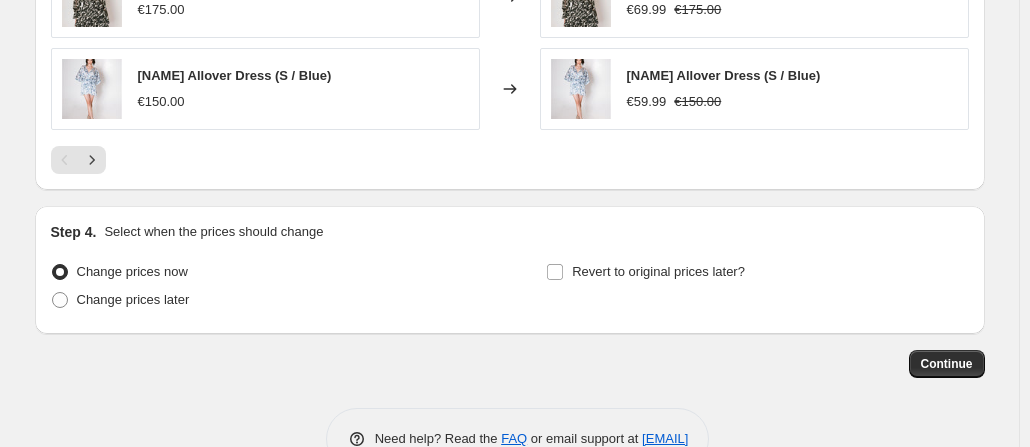 scroll, scrollTop: 1872, scrollLeft: 0, axis: vertical 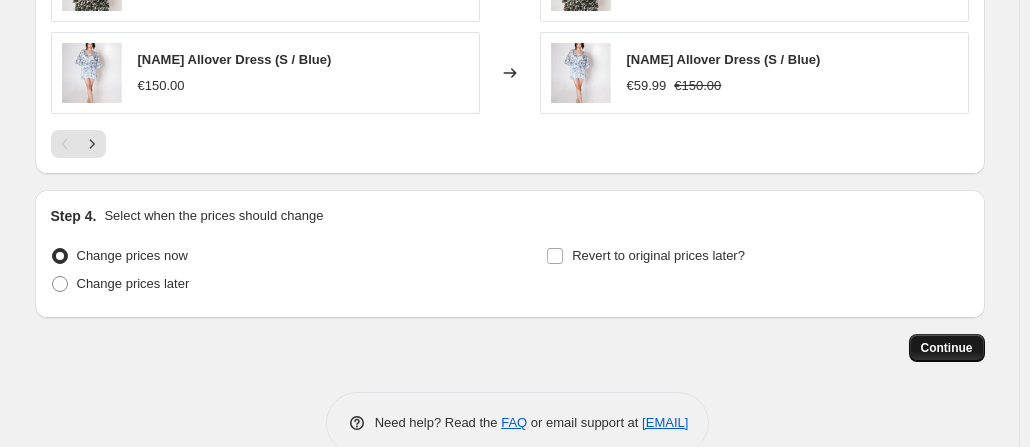 click on "Continue" at bounding box center [947, 348] 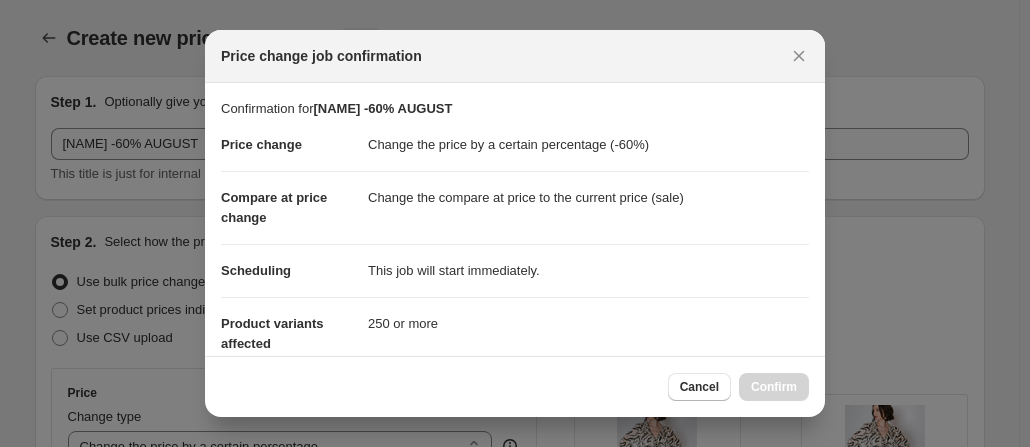 scroll, scrollTop: 0, scrollLeft: 0, axis: both 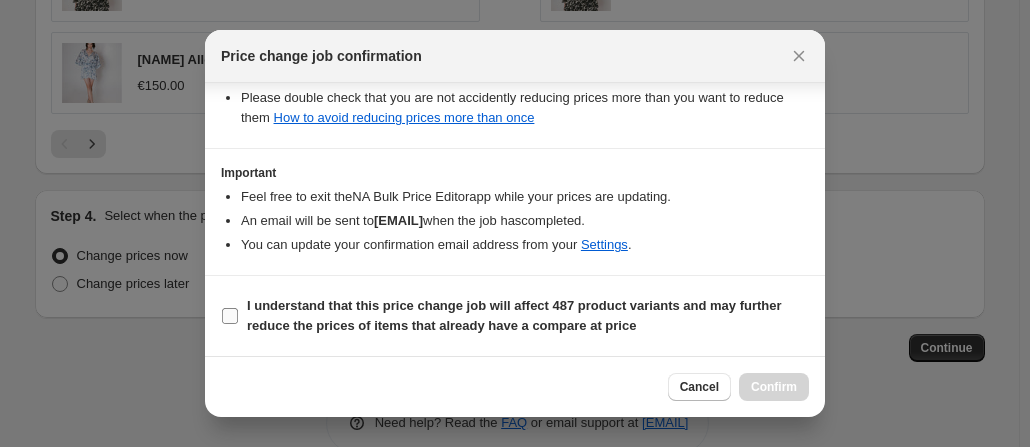 click on "I understand that this price change job will affect 487 product variants and may further reduce the prices of items that already have a compare at price" at bounding box center [230, 316] 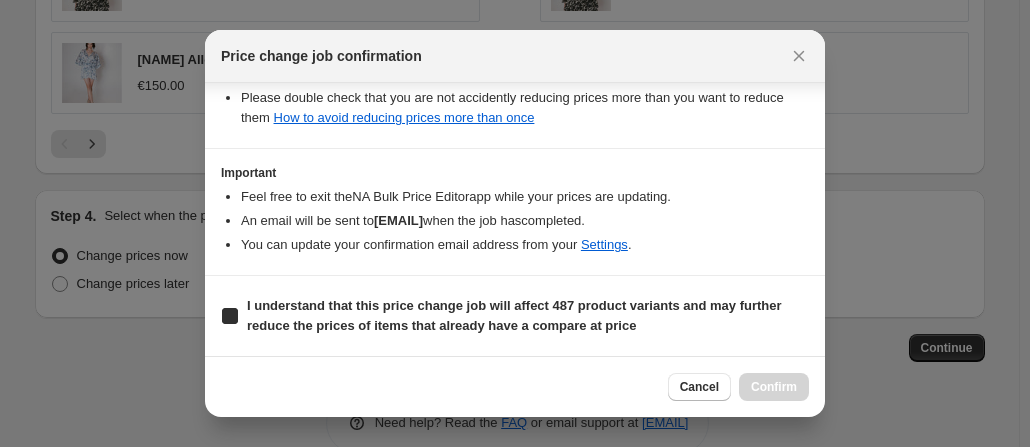 checkbox on "true" 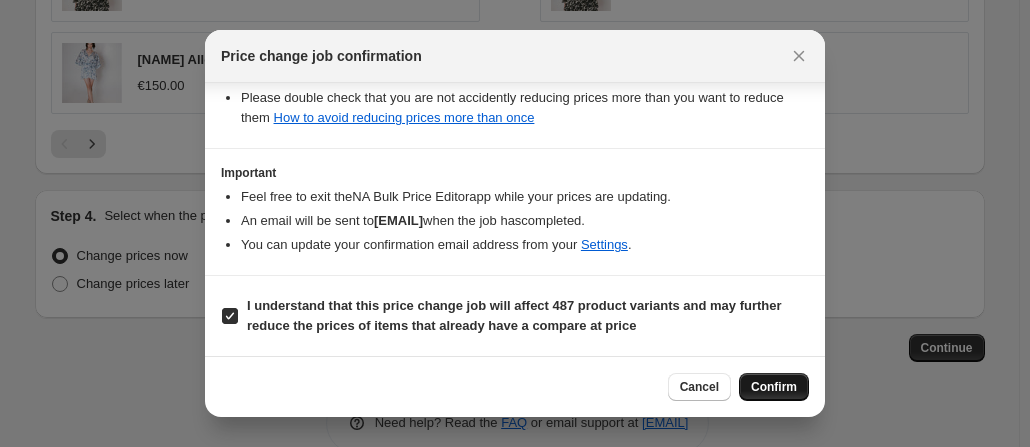 click on "Confirm" at bounding box center (774, 387) 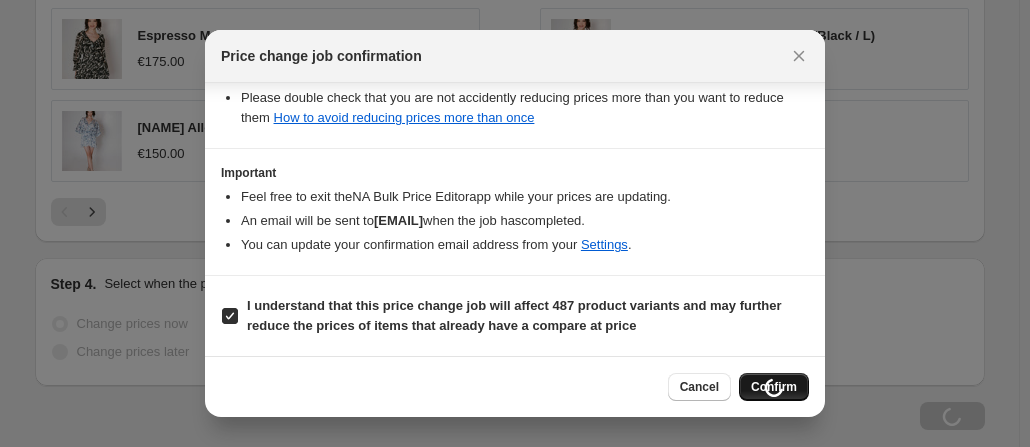 scroll, scrollTop: 1940, scrollLeft: 0, axis: vertical 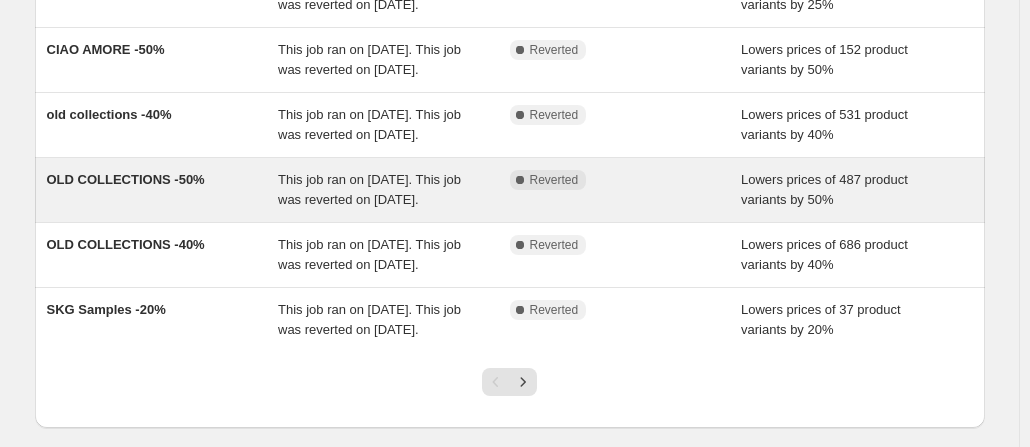 click on "Lowers prices of 487 product variants by 50%" at bounding box center [857, 190] 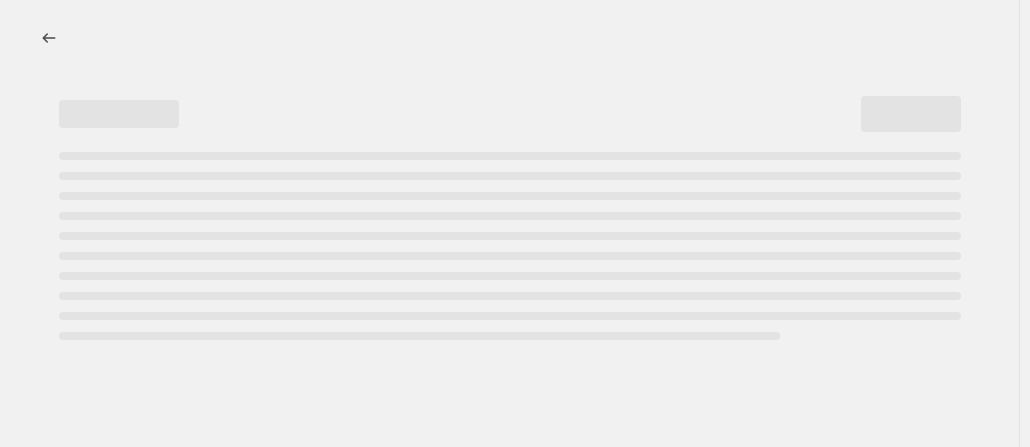 scroll, scrollTop: 0, scrollLeft: 0, axis: both 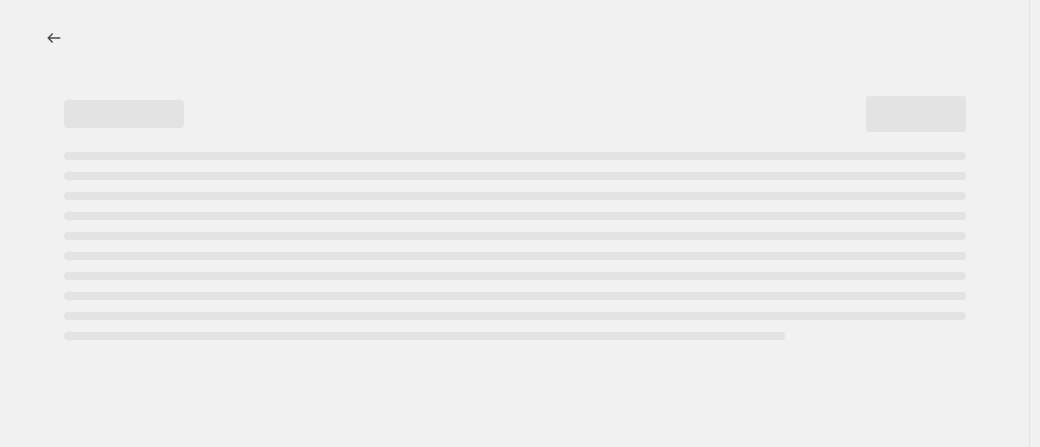 select on "percentage" 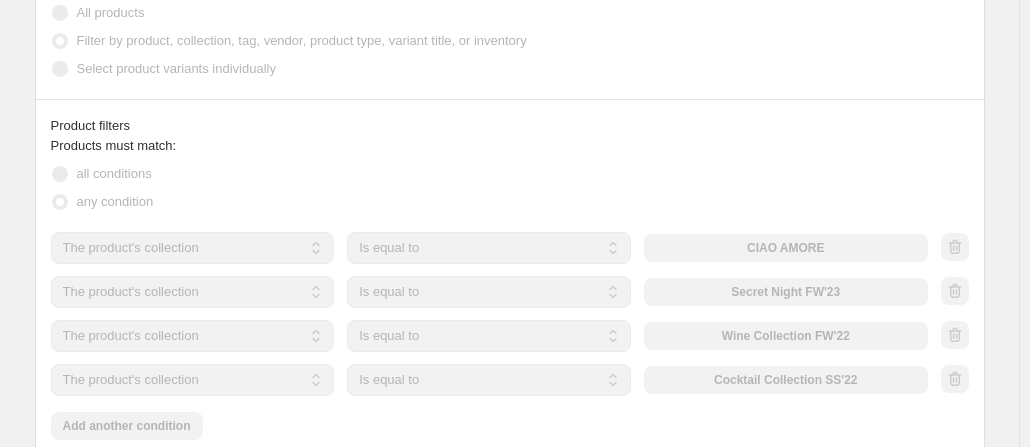 scroll, scrollTop: 1147, scrollLeft: 0, axis: vertical 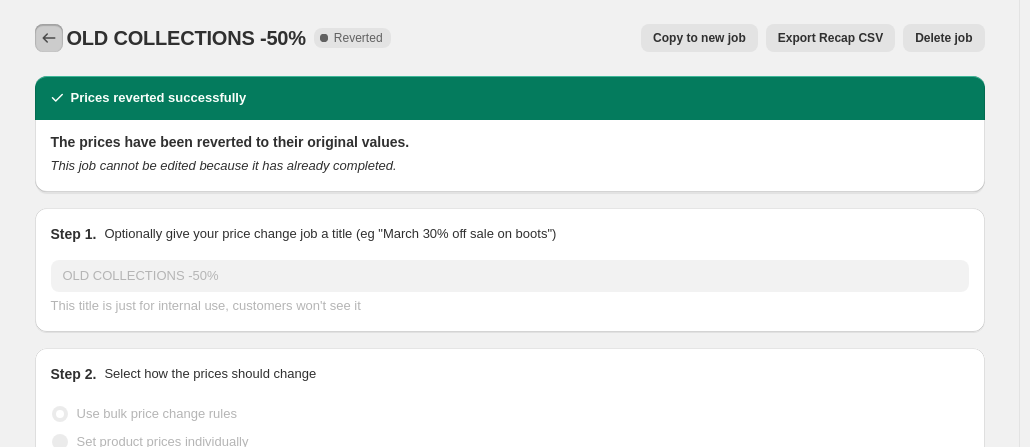 click 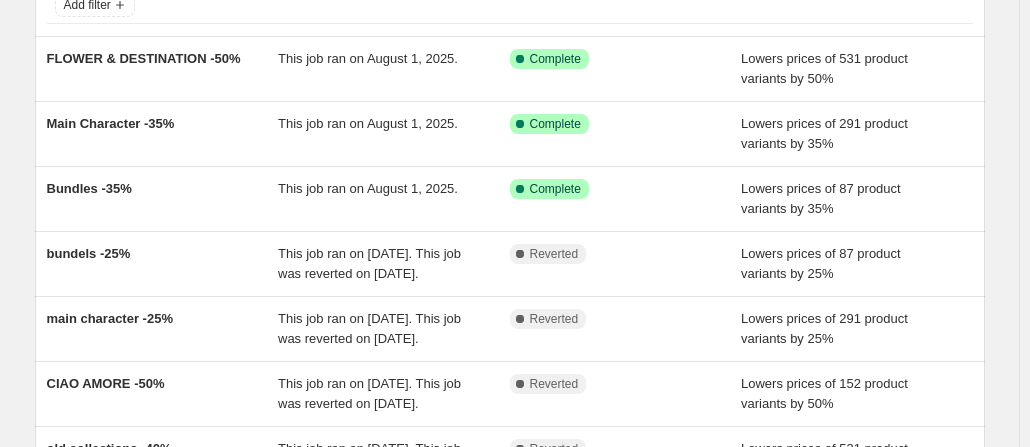scroll, scrollTop: 142, scrollLeft: 0, axis: vertical 